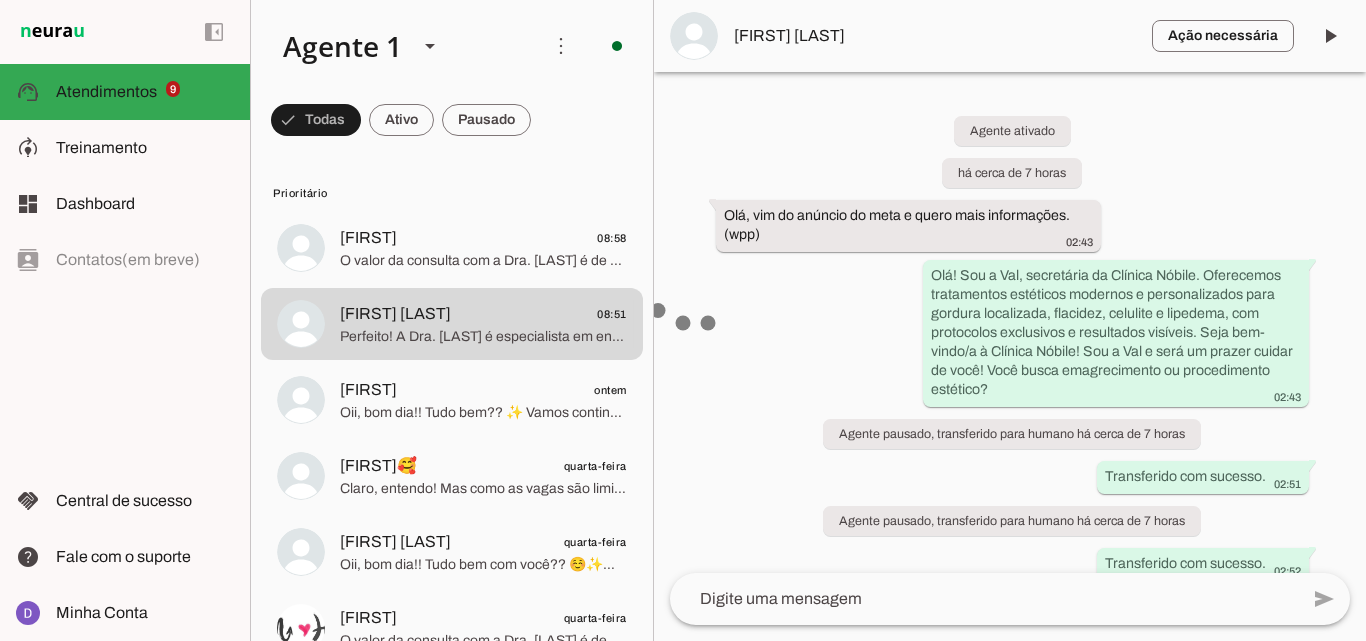 click on "O valor da consulta com a Dra. Thais é de R$ 800,00 e inclui a avaliação completa, o exame de bioimpedância e o retorno em até 30 dias. E podemos emitir nota para reembolso caso seja necessário ok?!! ☺️✨
Vamos garantir a melhor data?" 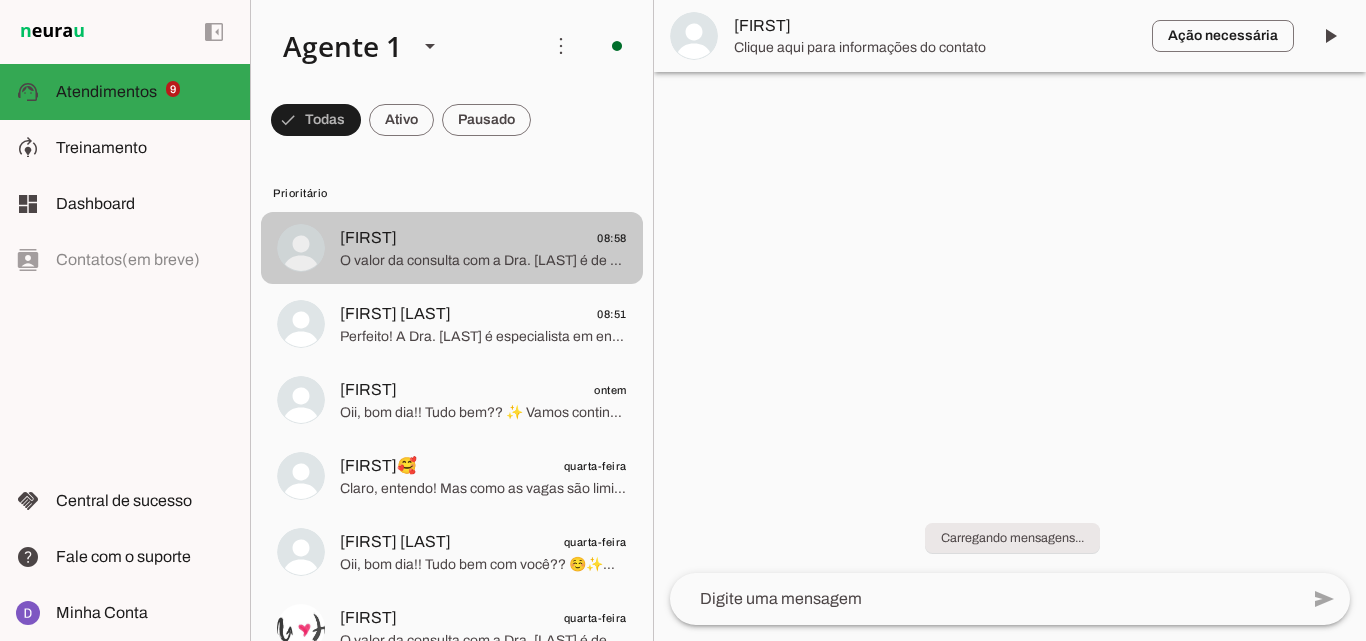 scroll, scrollTop: 0, scrollLeft: 0, axis: both 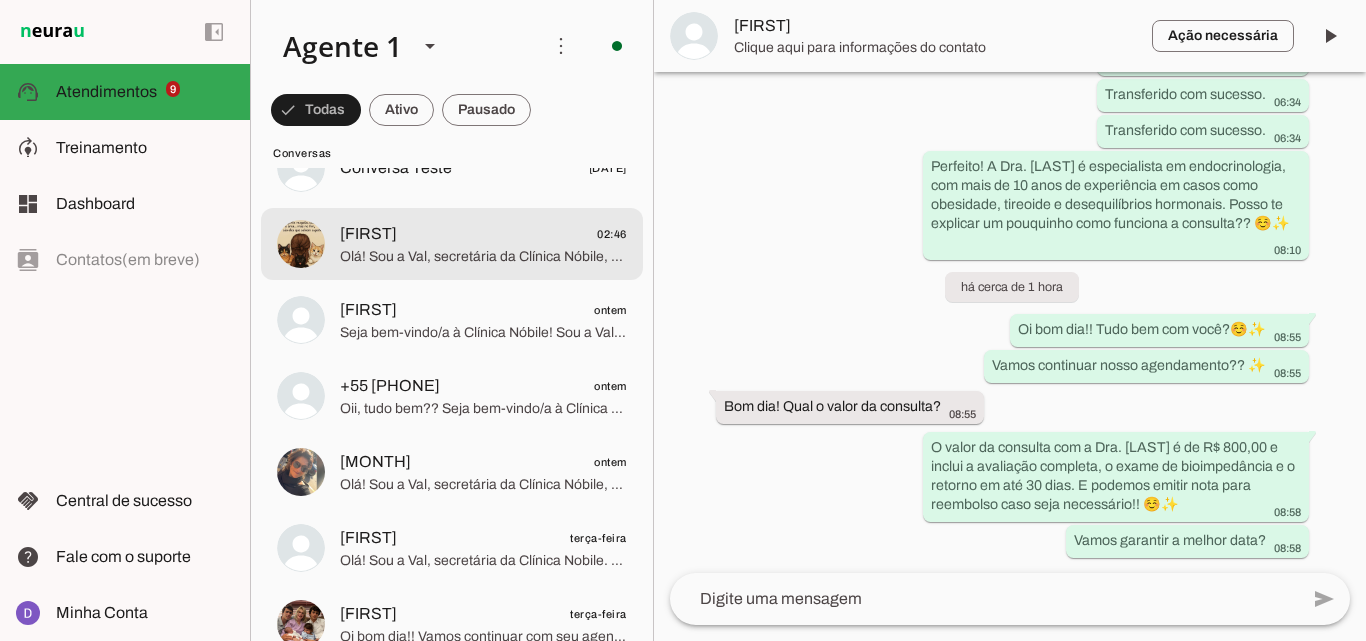 click at bounding box center [483, -628] 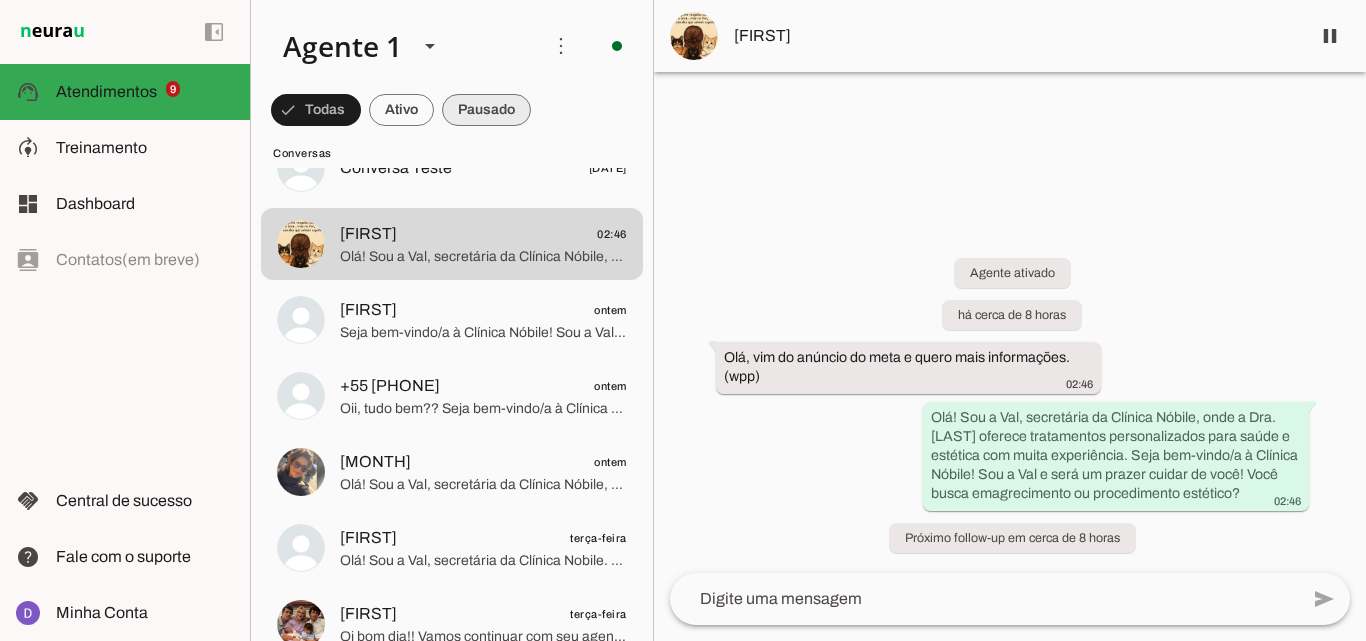 scroll, scrollTop: 877, scrollLeft: 0, axis: vertical 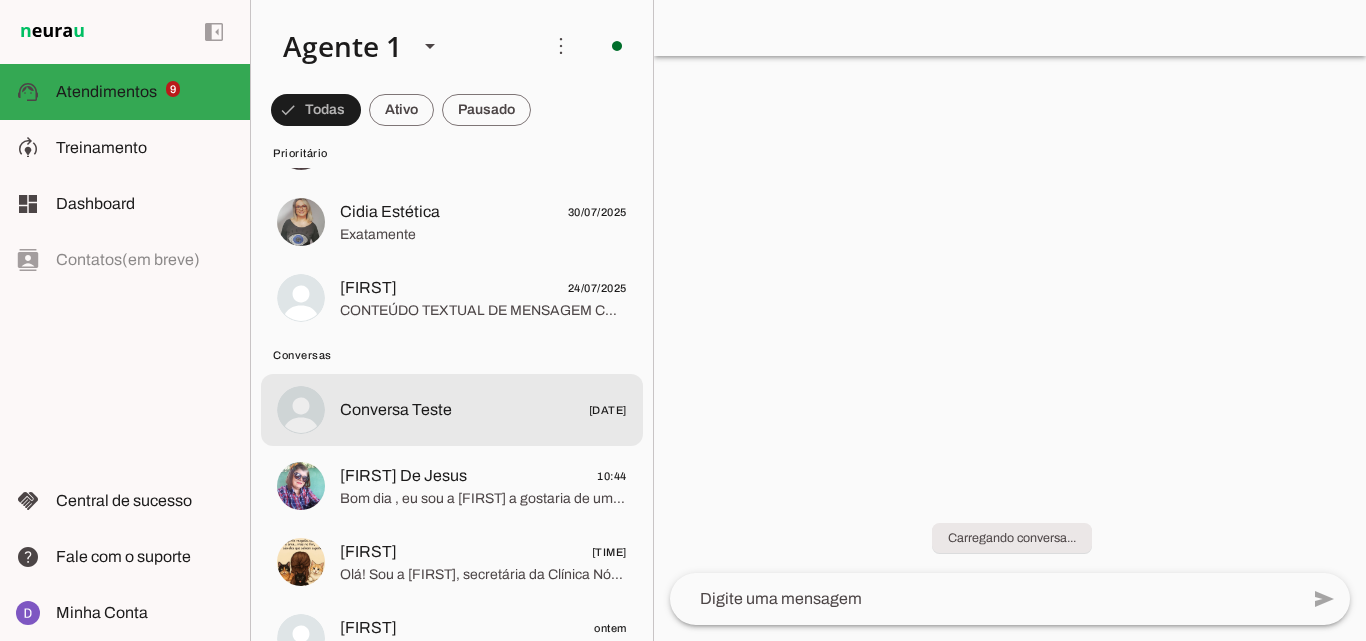 click on "Conversa Teste
[DATE]" 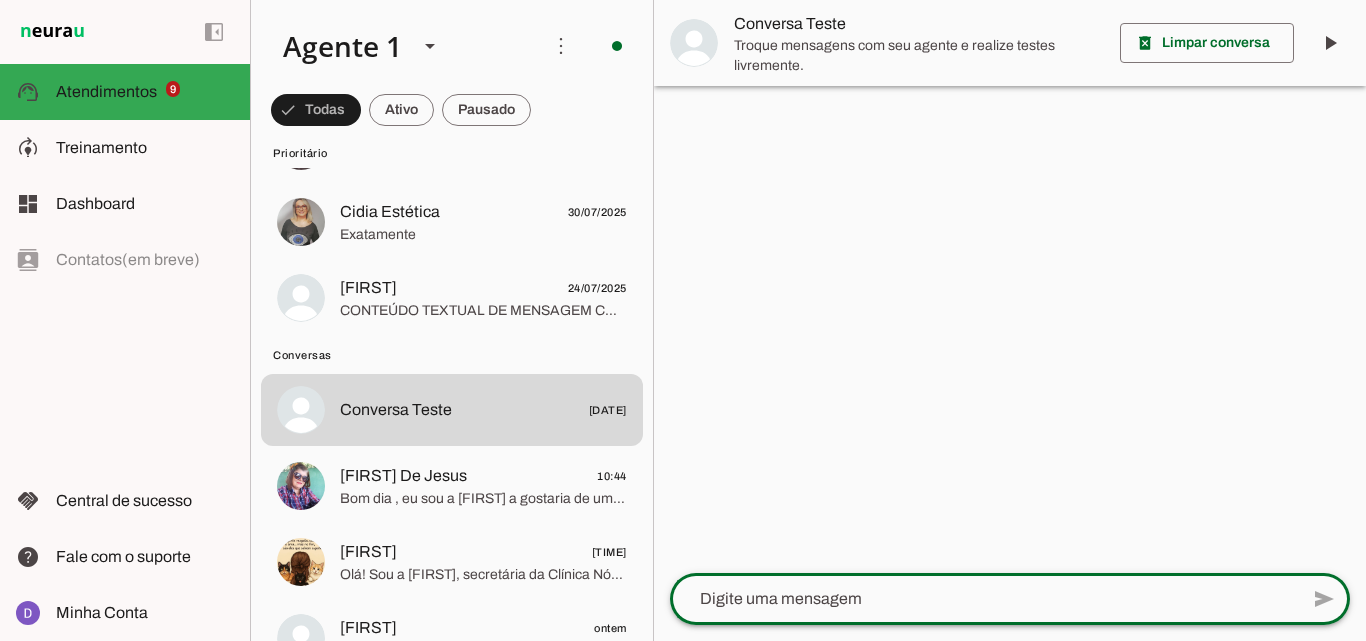 click 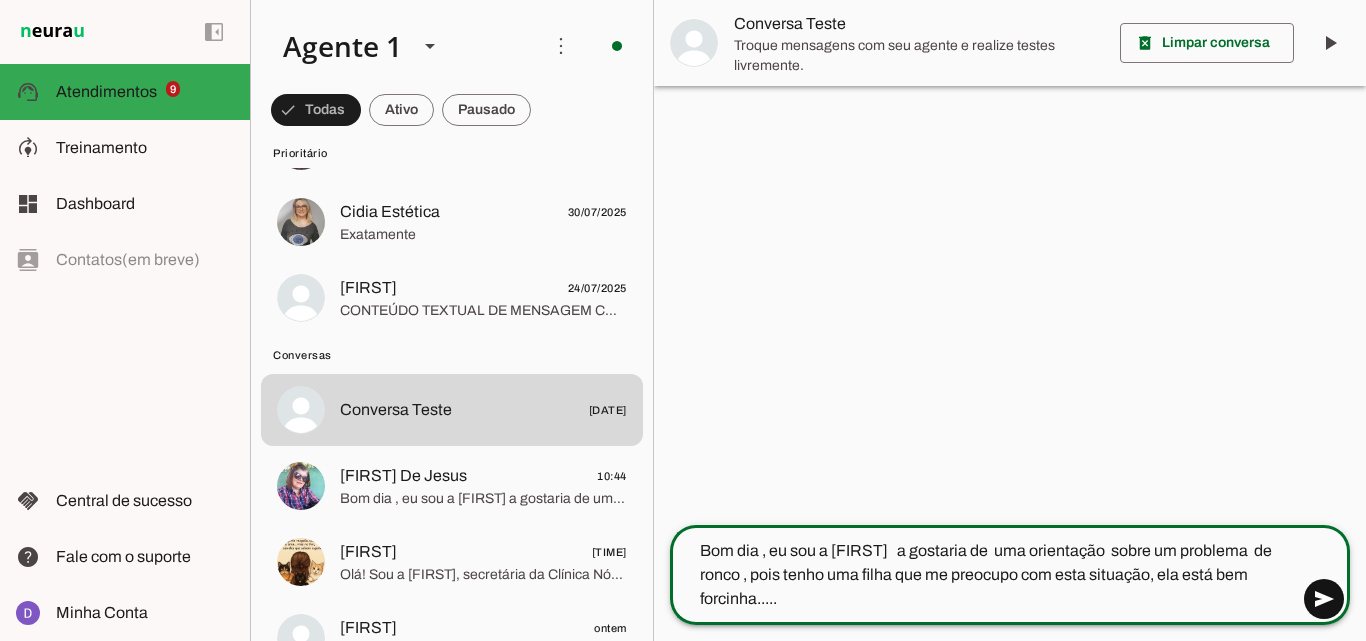 type on "Bom dia , eu sou a [FIRST]   a gostaria de  uma orientação  sobre um problema  de ronco , pois tenho uma filha que me preocupo com esta situação, ela está bem forcinha....." 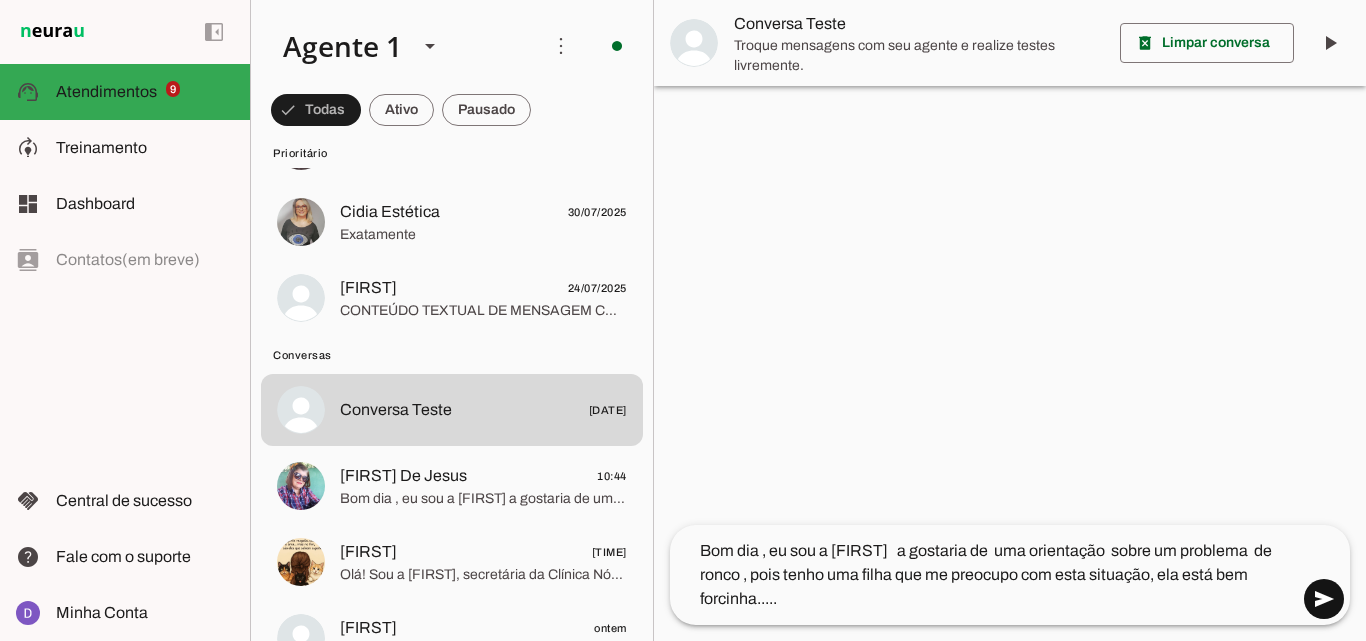 click at bounding box center [1324, 599] 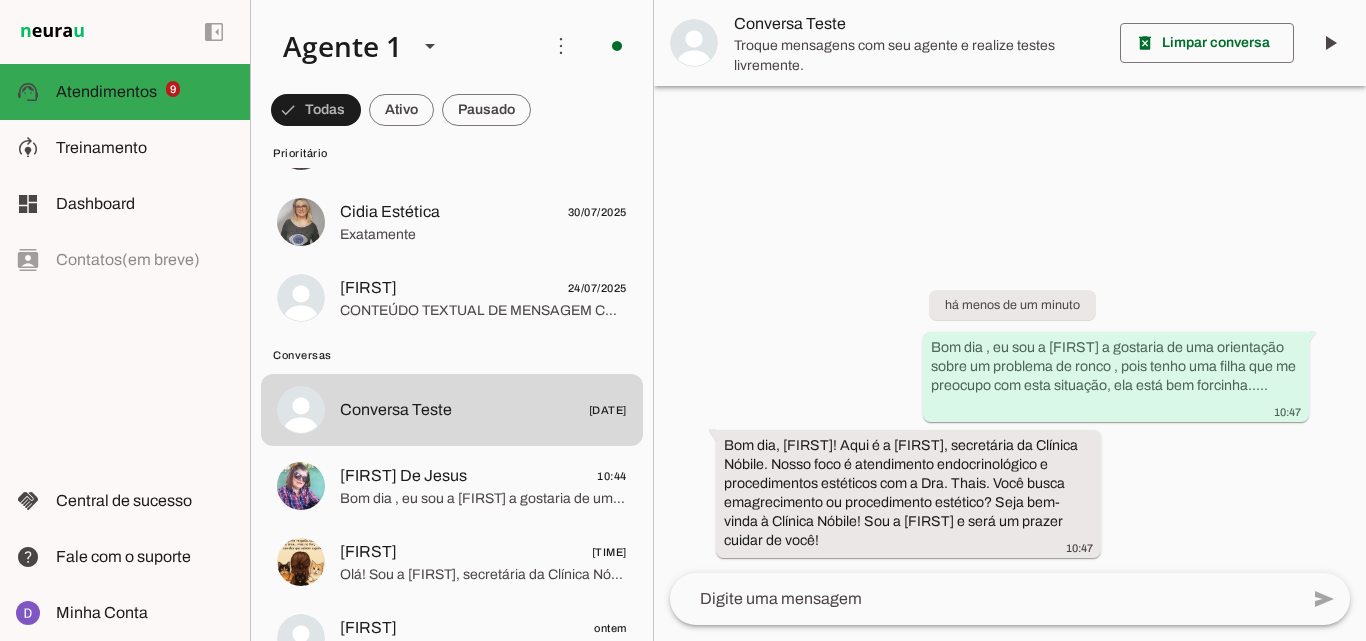 scroll, scrollTop: 0, scrollLeft: 0, axis: both 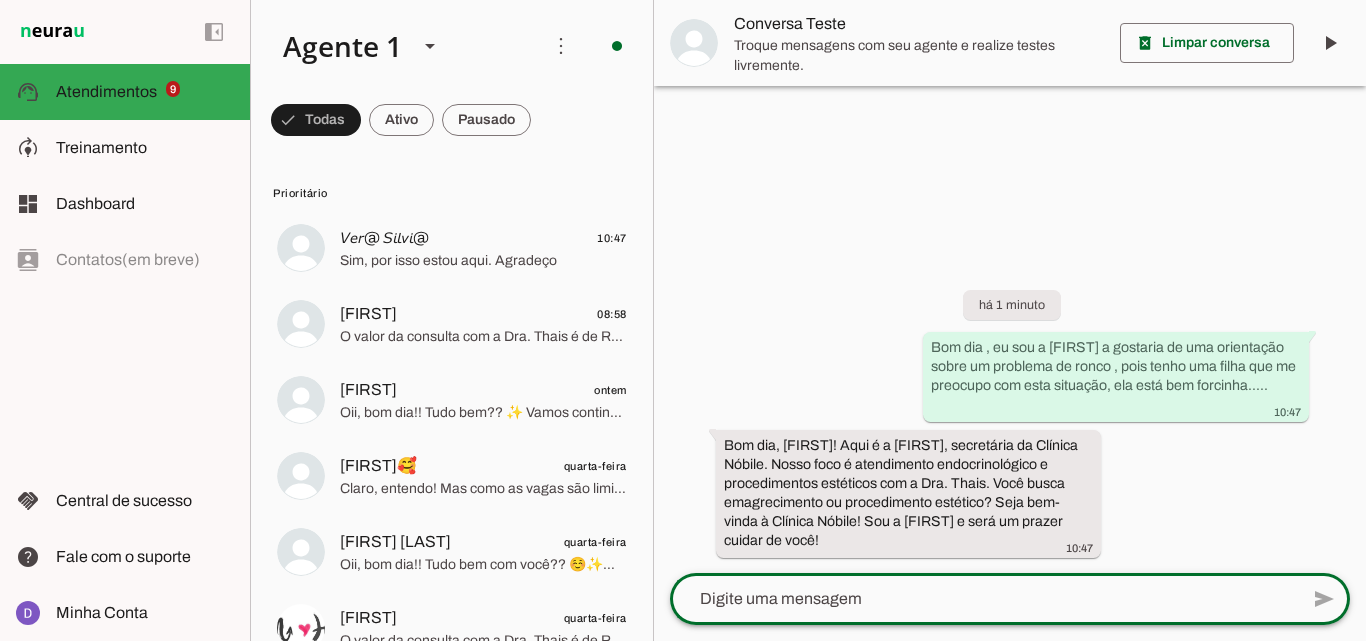 click 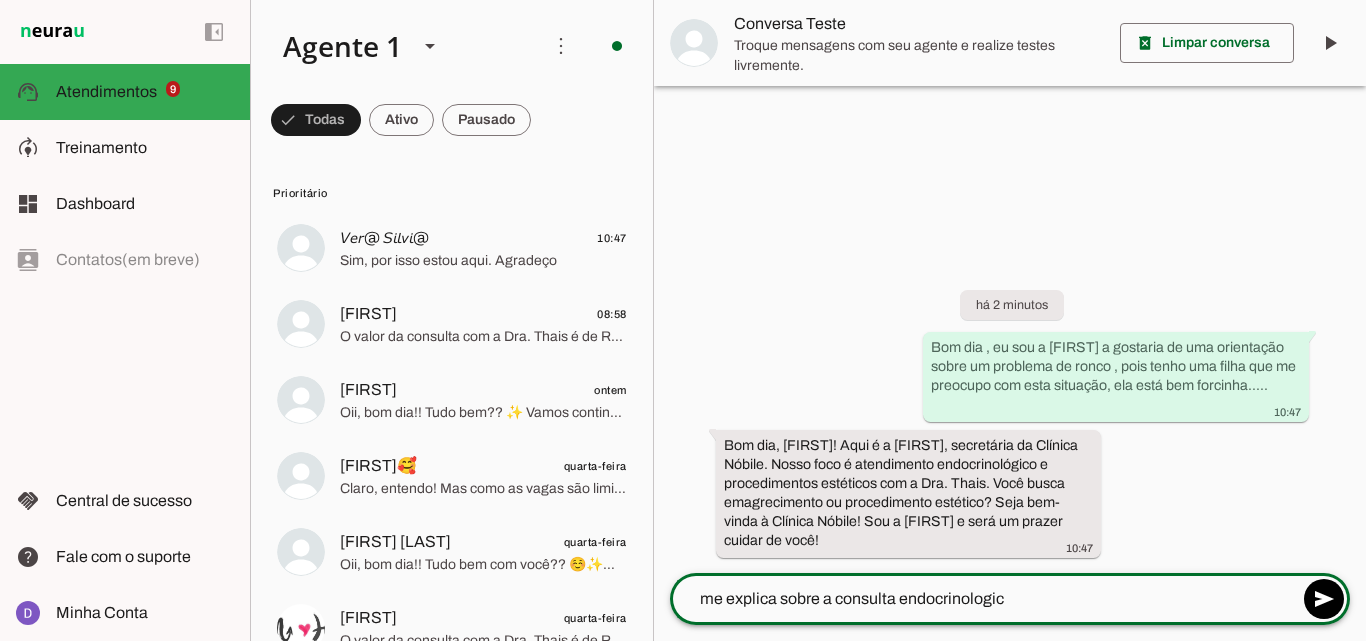type on "me explica sobre a consulta endocrinologica" 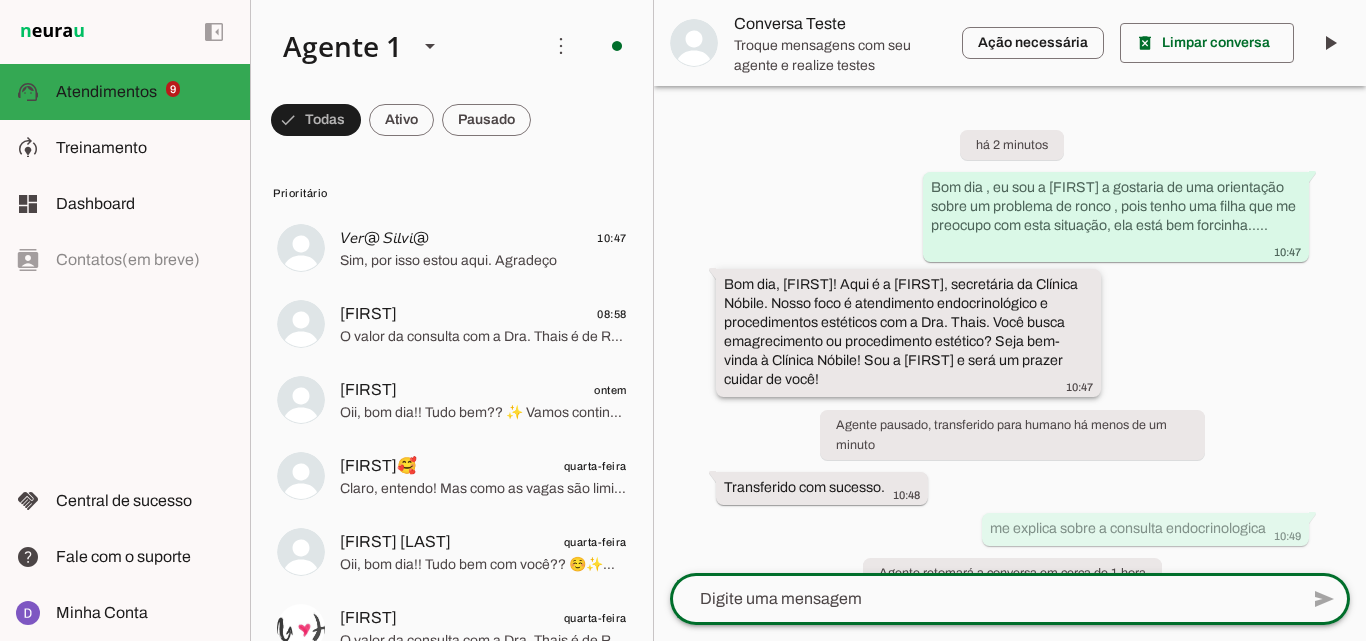 scroll, scrollTop: 35, scrollLeft: 0, axis: vertical 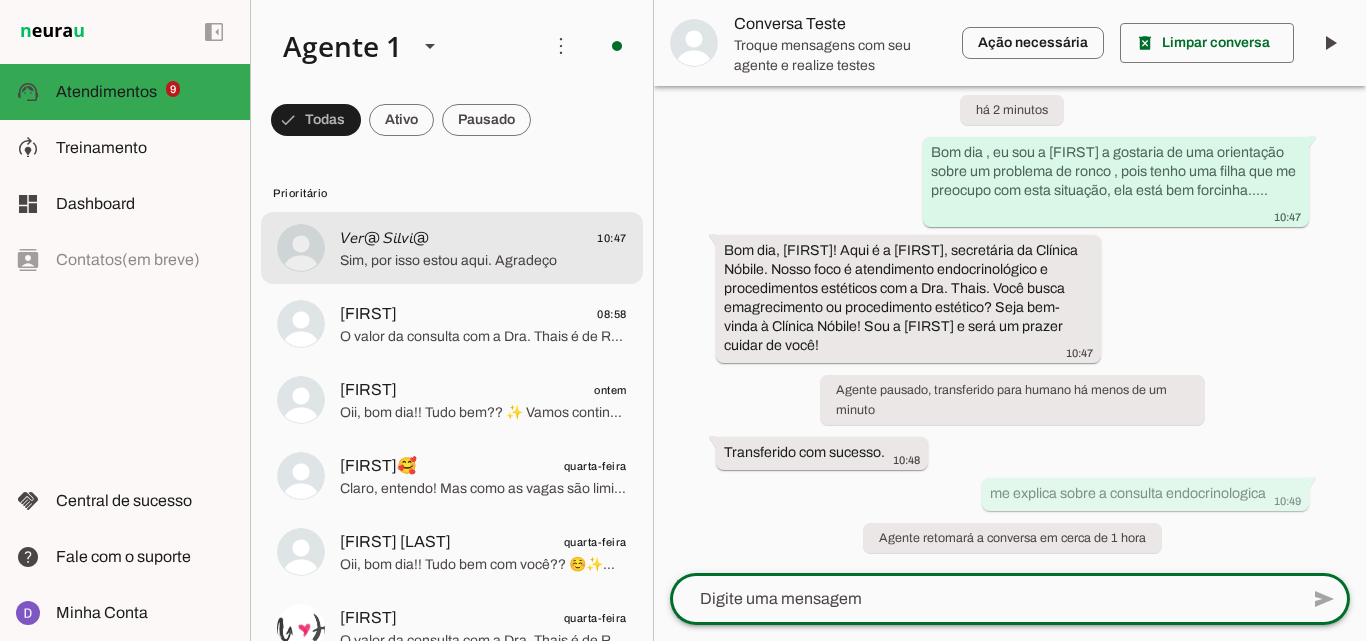 click on "𝘝𝘦𝘳@ 𝘚𝘪𝘭𝘷𝘪@
[TIME]
Sim, por isso estou aqui.
Agradeço" at bounding box center [452, 248] 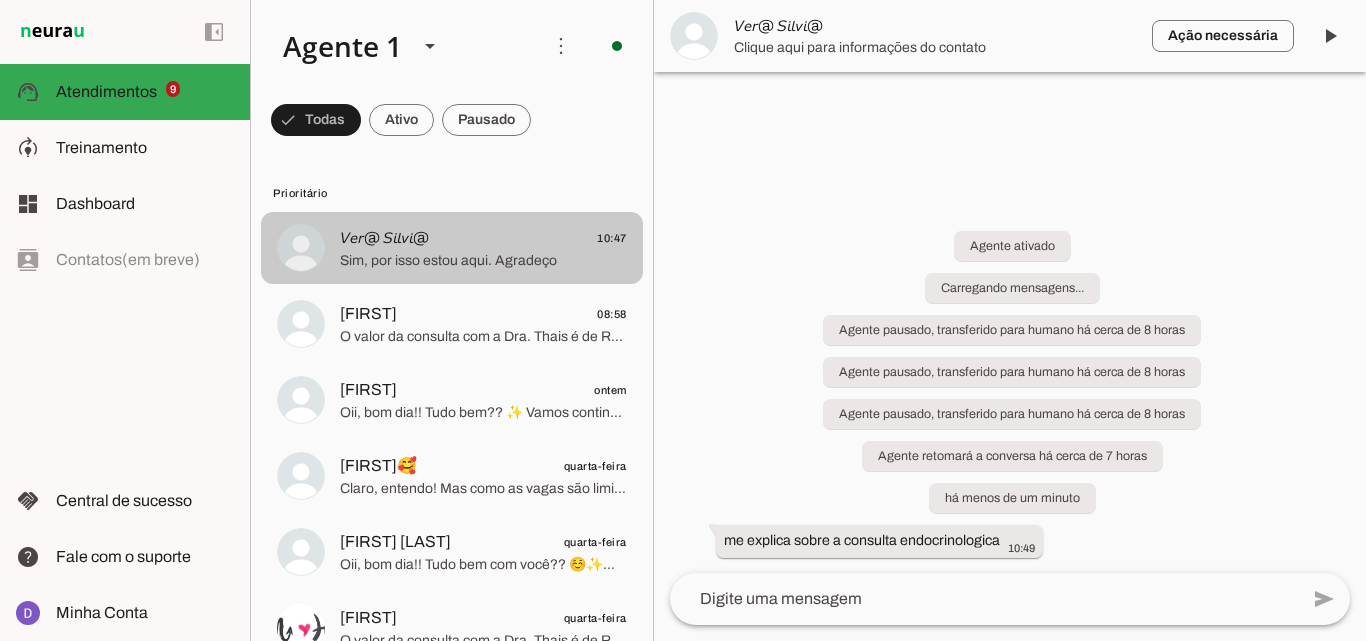 scroll, scrollTop: 0, scrollLeft: 0, axis: both 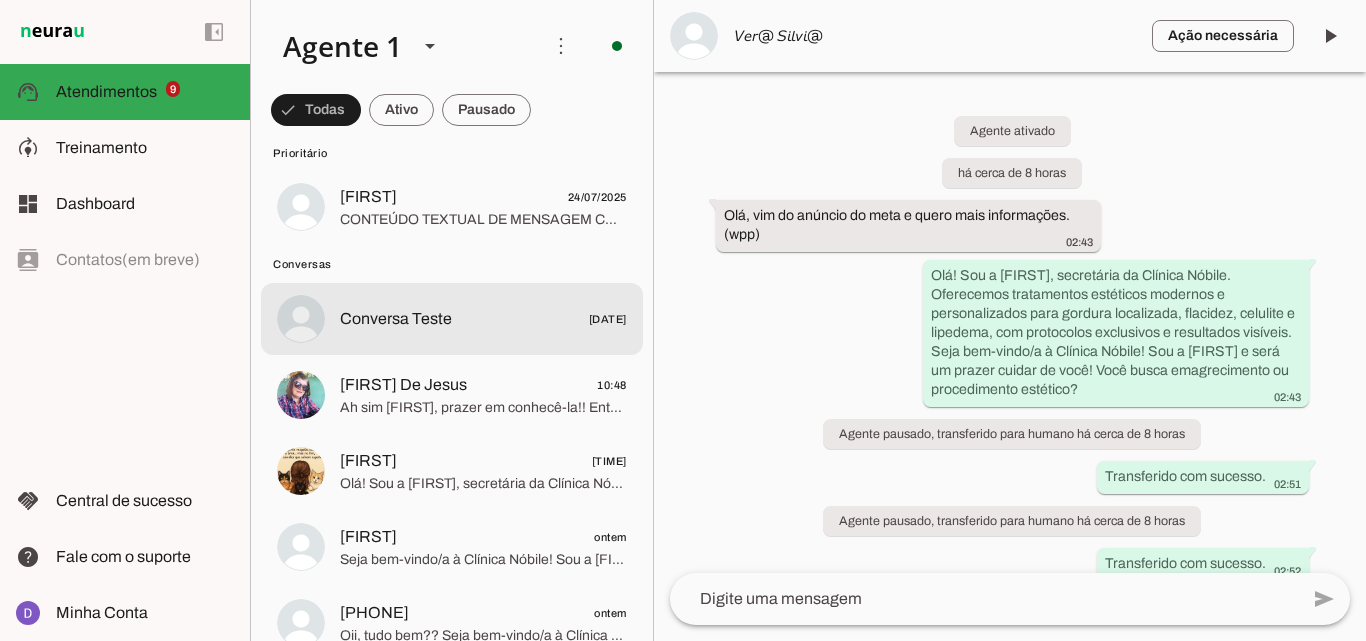 click on "Conversa Teste
[DATE]" at bounding box center [452, -477] 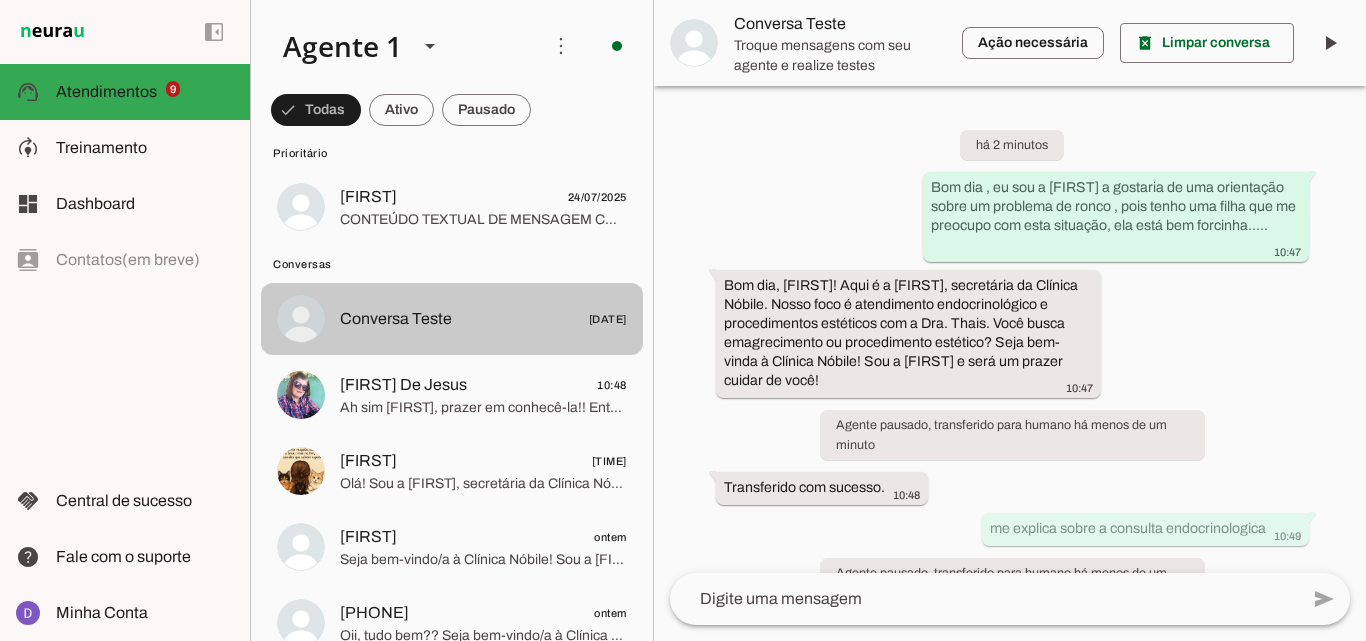 scroll, scrollTop: 142, scrollLeft: 0, axis: vertical 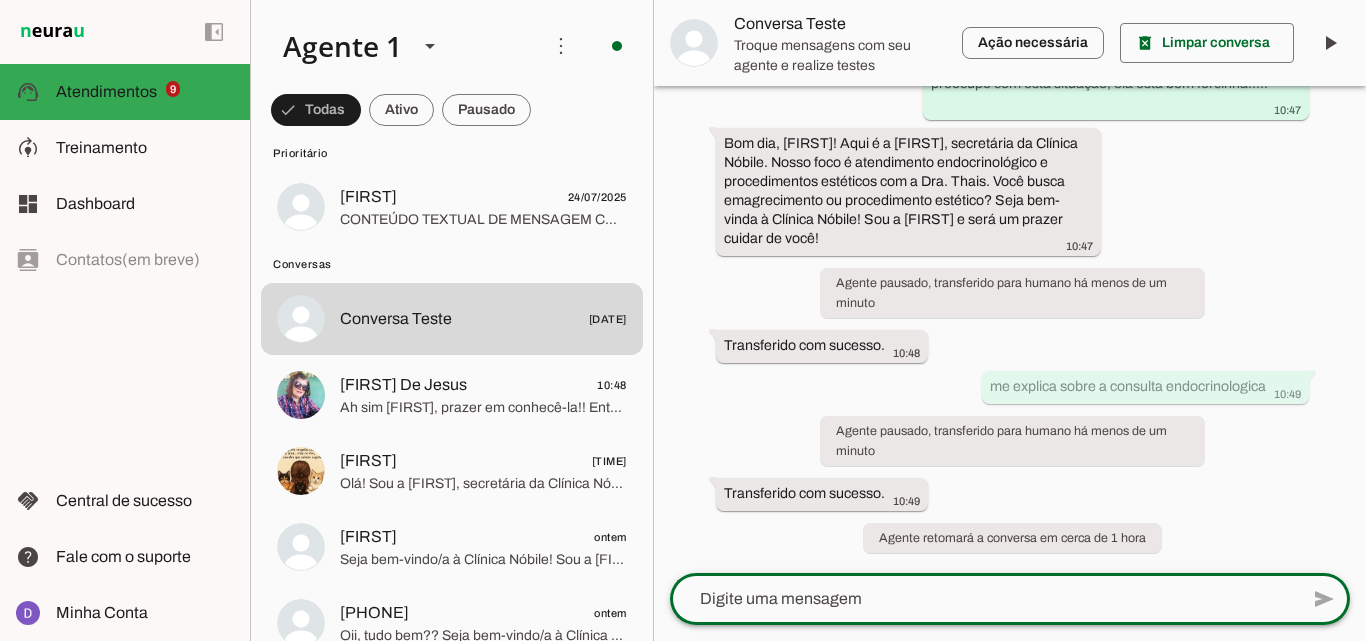 click 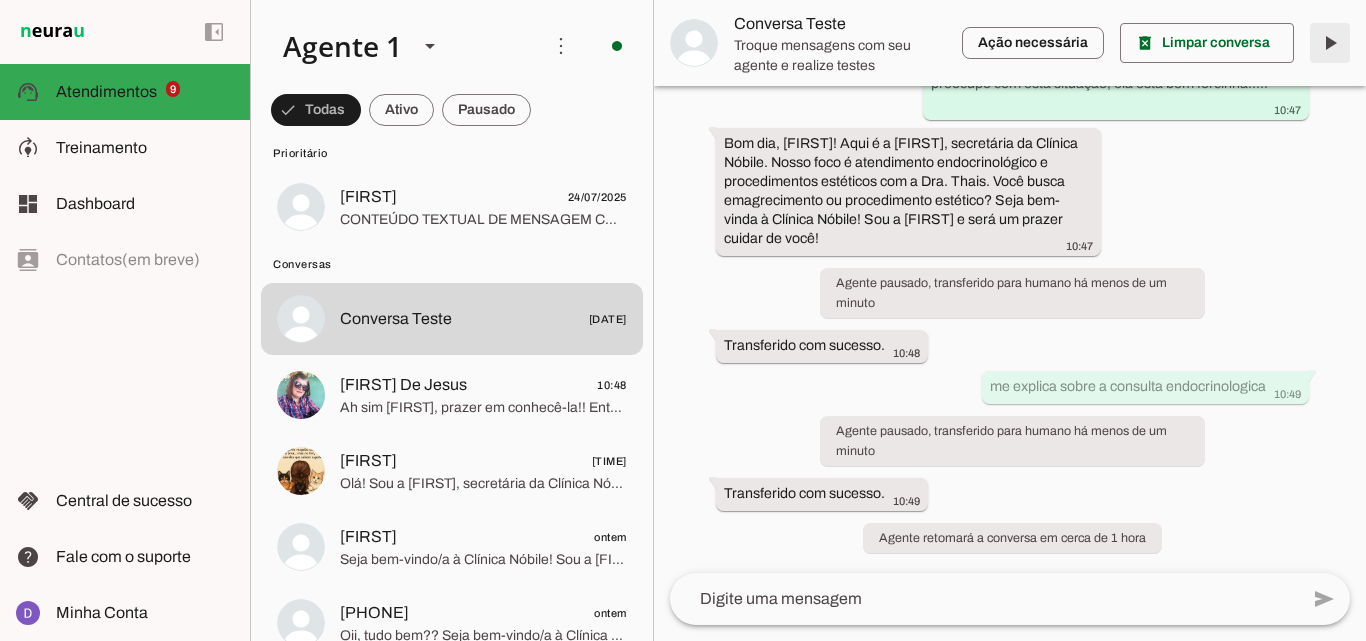click at bounding box center (1330, 43) 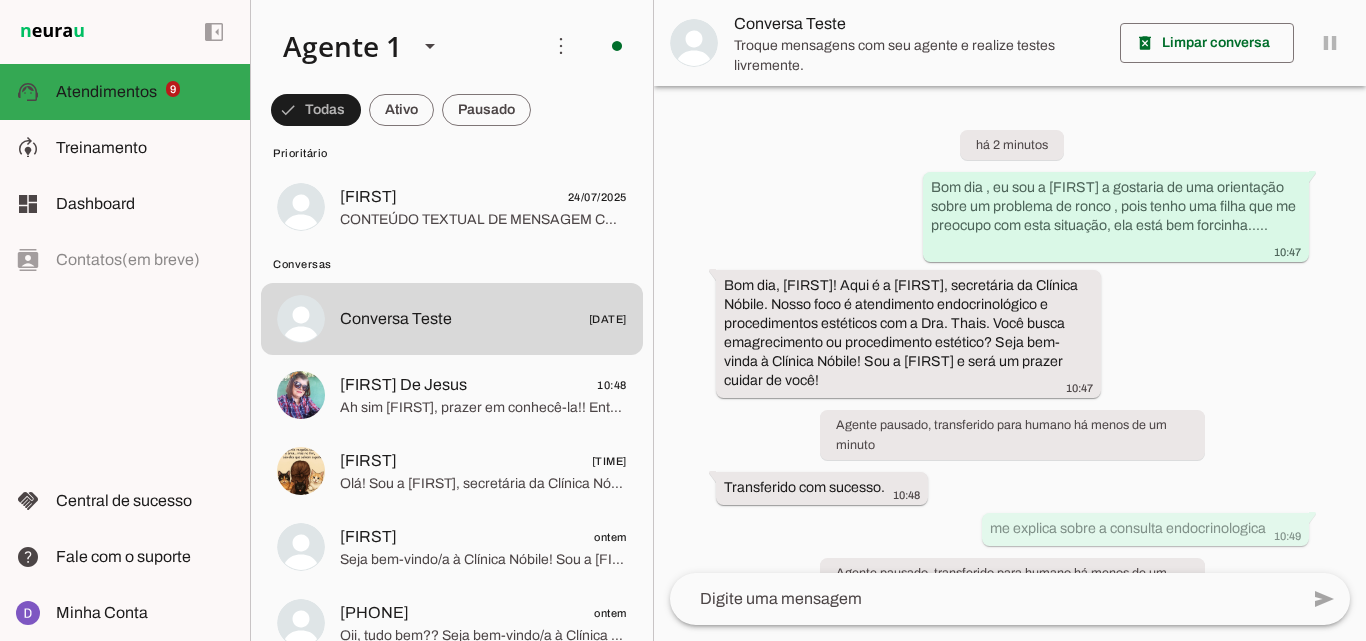 scroll, scrollTop: 178, scrollLeft: 0, axis: vertical 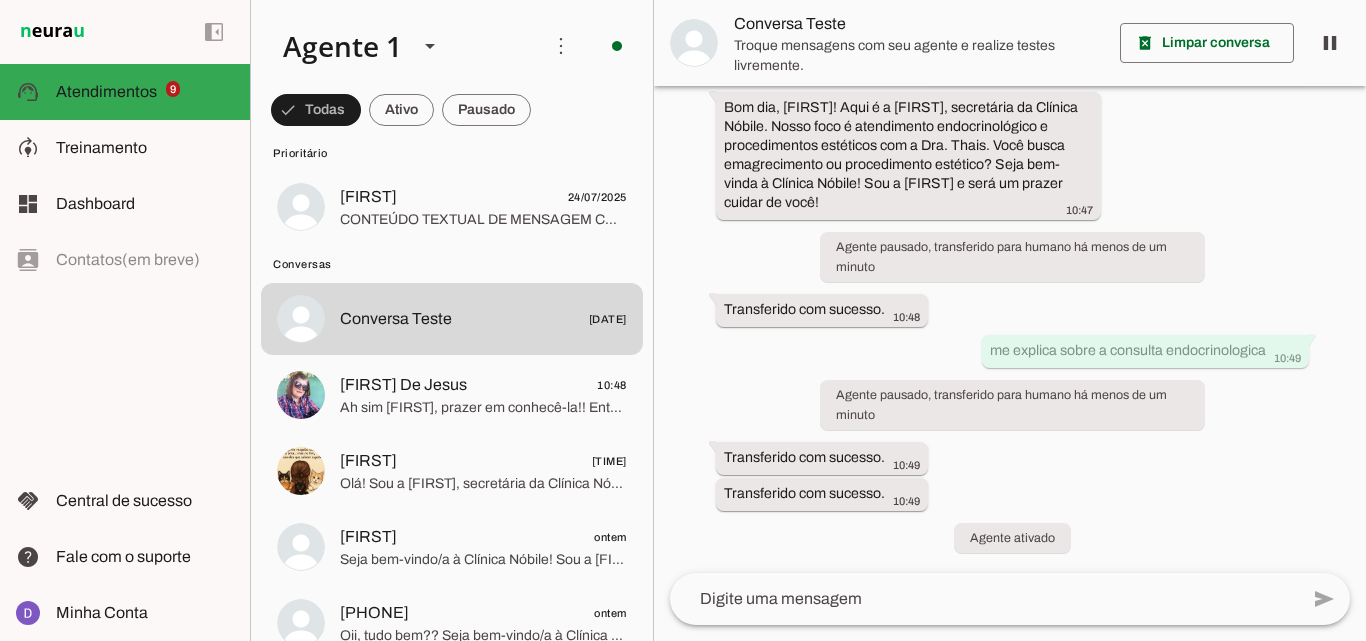 click 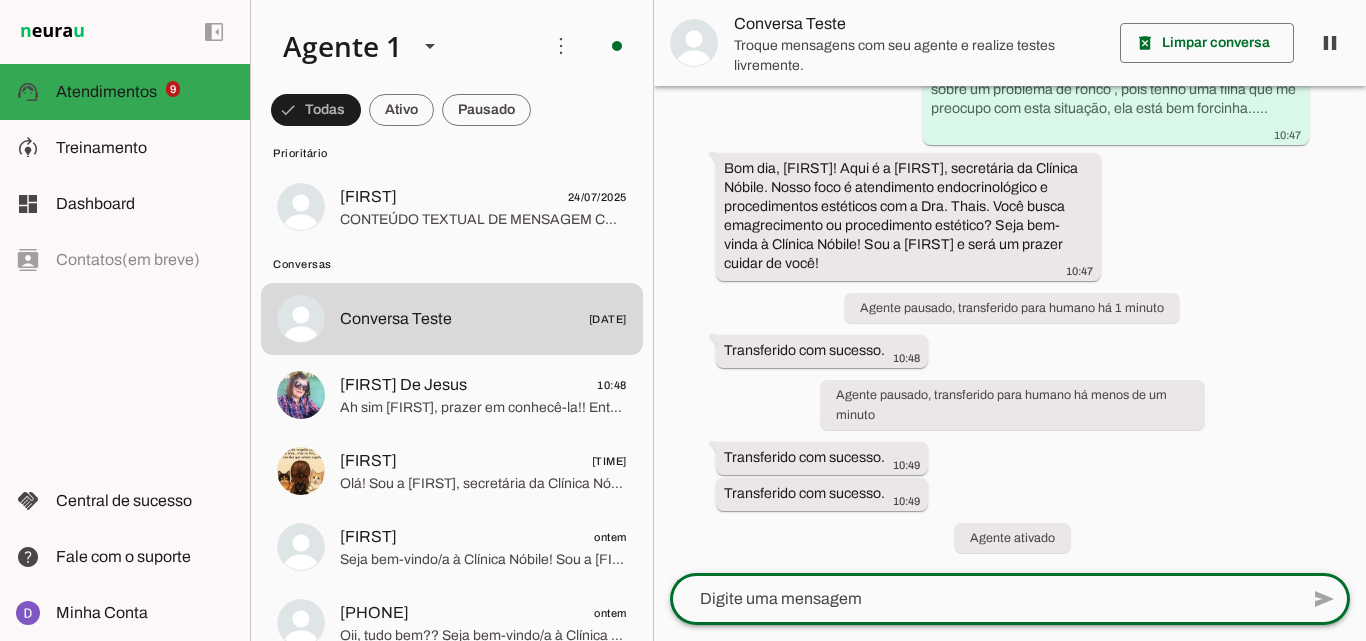 scroll, scrollTop: 117, scrollLeft: 0, axis: vertical 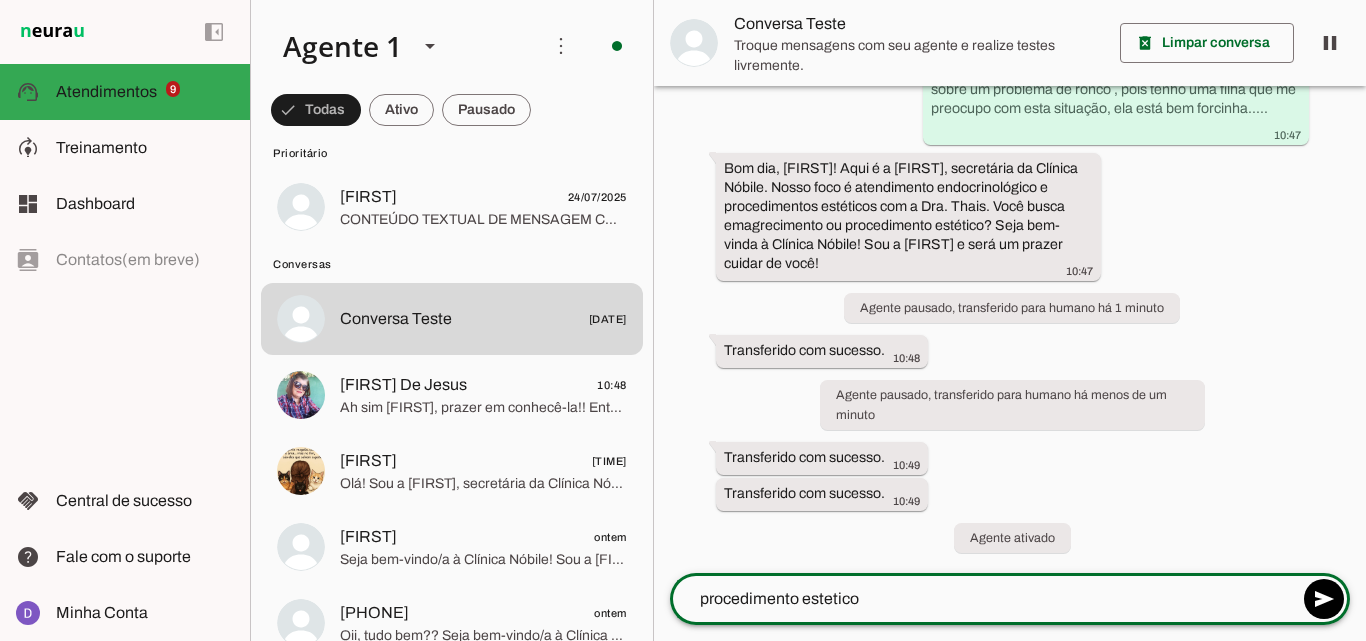 type on "procedimento estetico?" 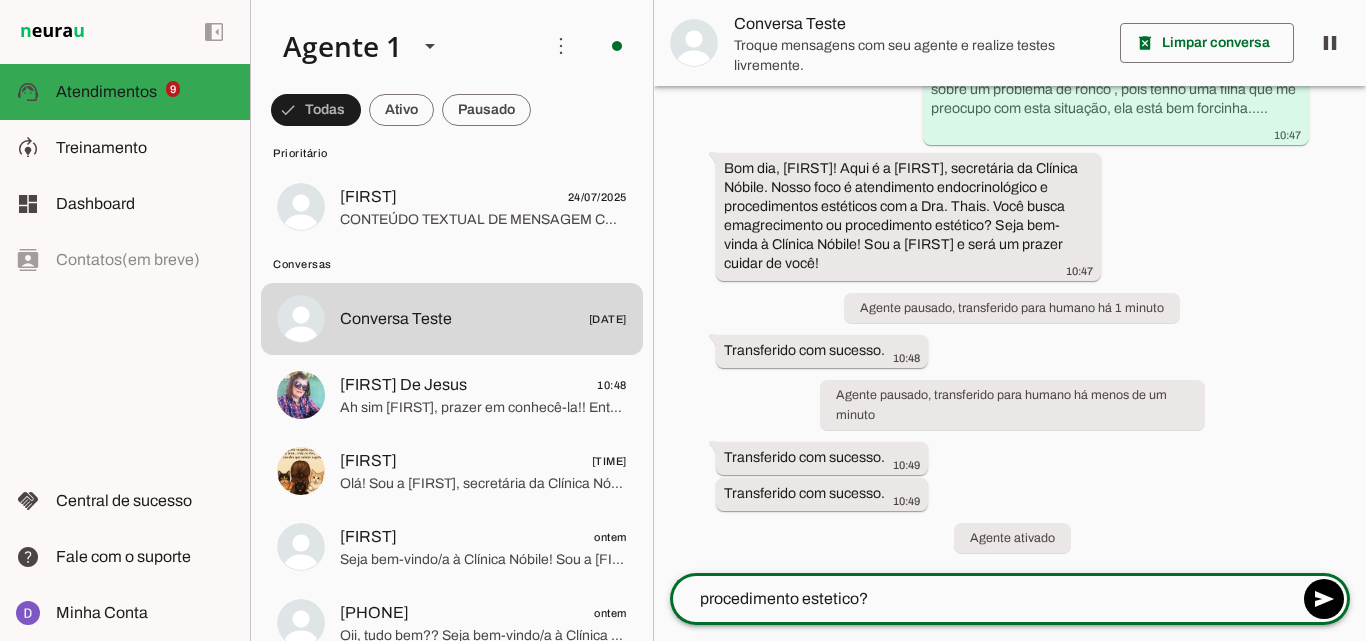 type 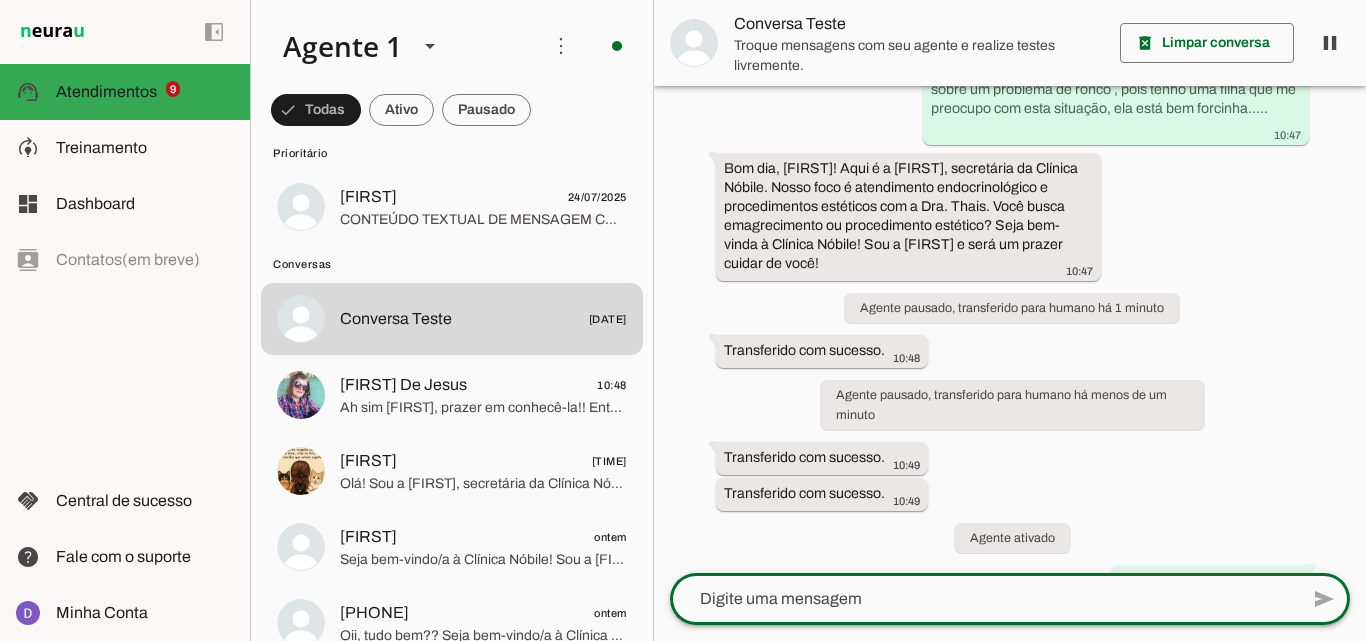 scroll, scrollTop: 157, scrollLeft: 0, axis: vertical 